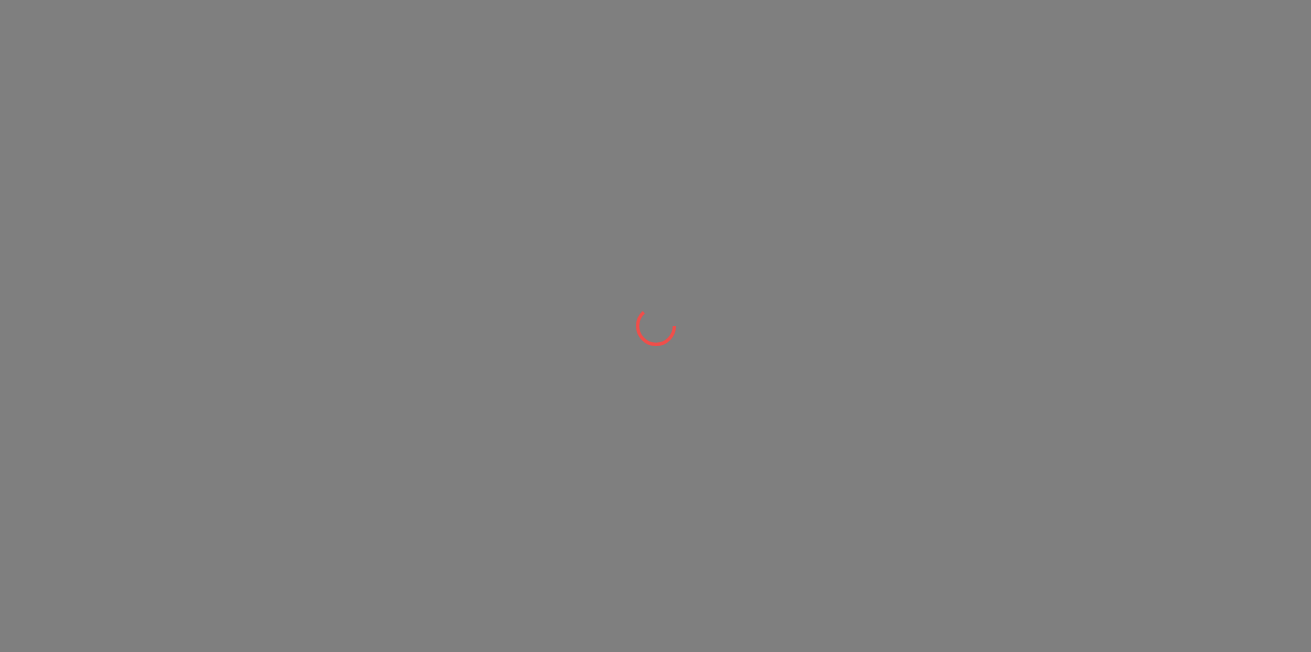 scroll, scrollTop: 0, scrollLeft: 0, axis: both 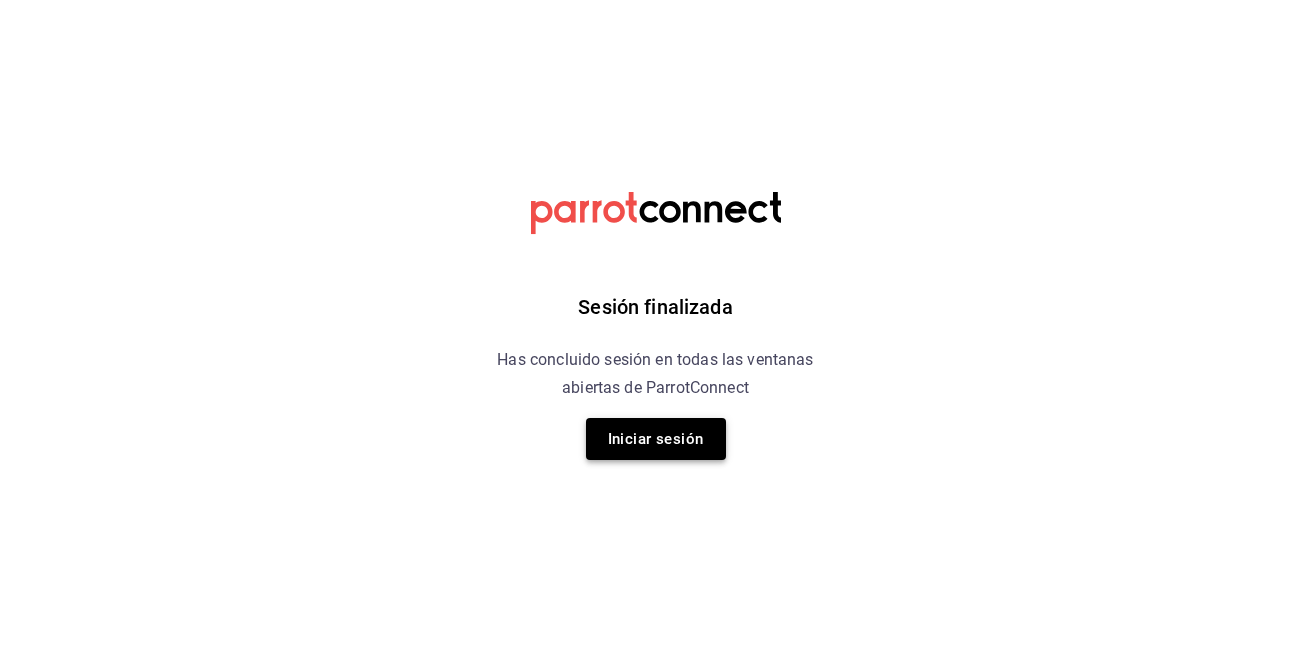 click on "Iniciar sesión" at bounding box center (656, 439) 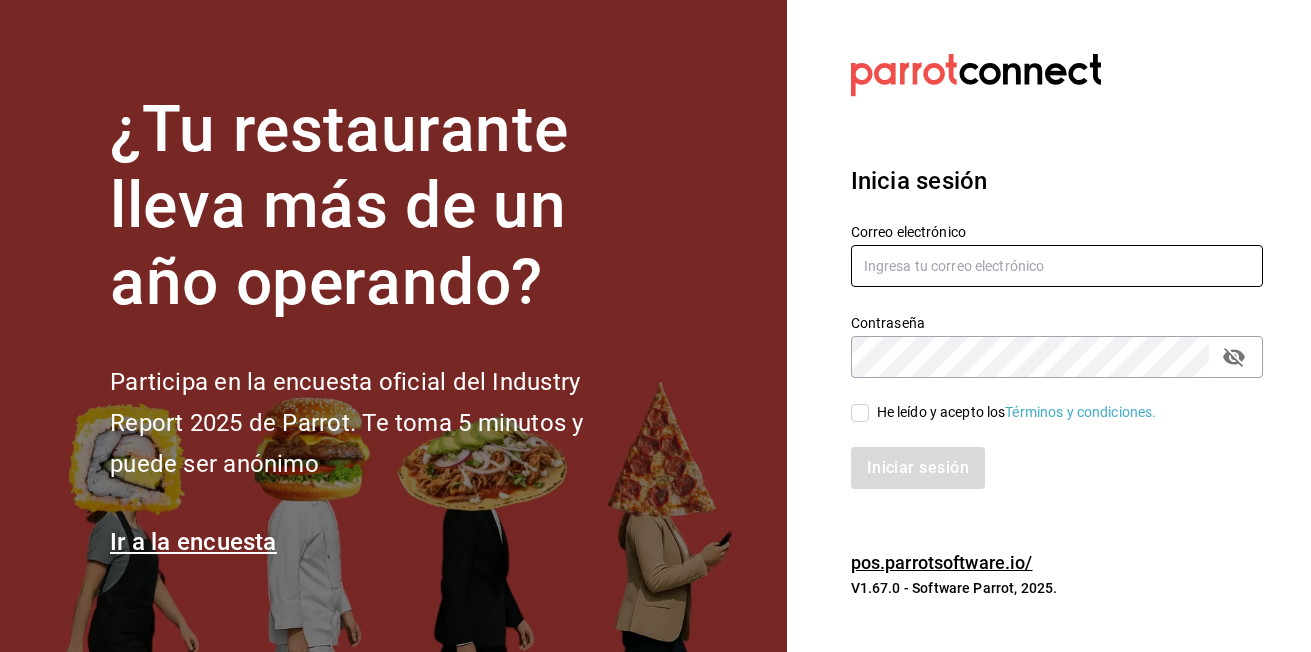 type on "Kristoferdanielbautistamartine@gmail.com" 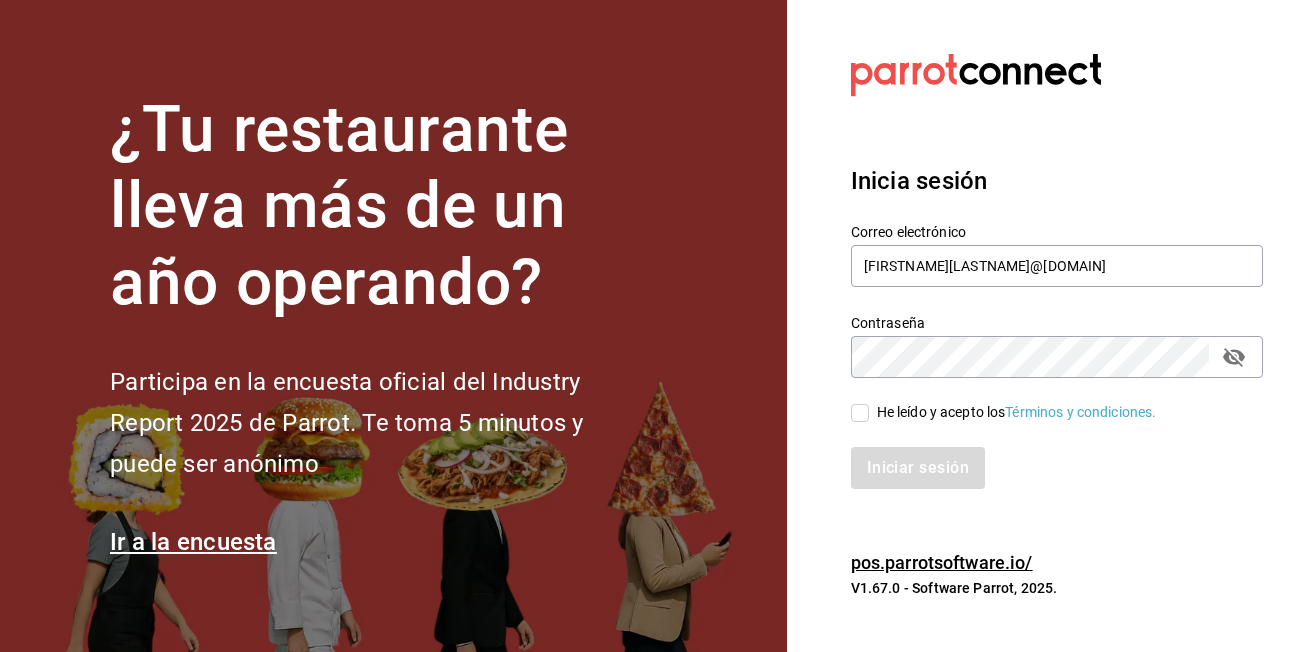 click on "He leído y acepto los  Términos y condiciones." at bounding box center [1013, 412] 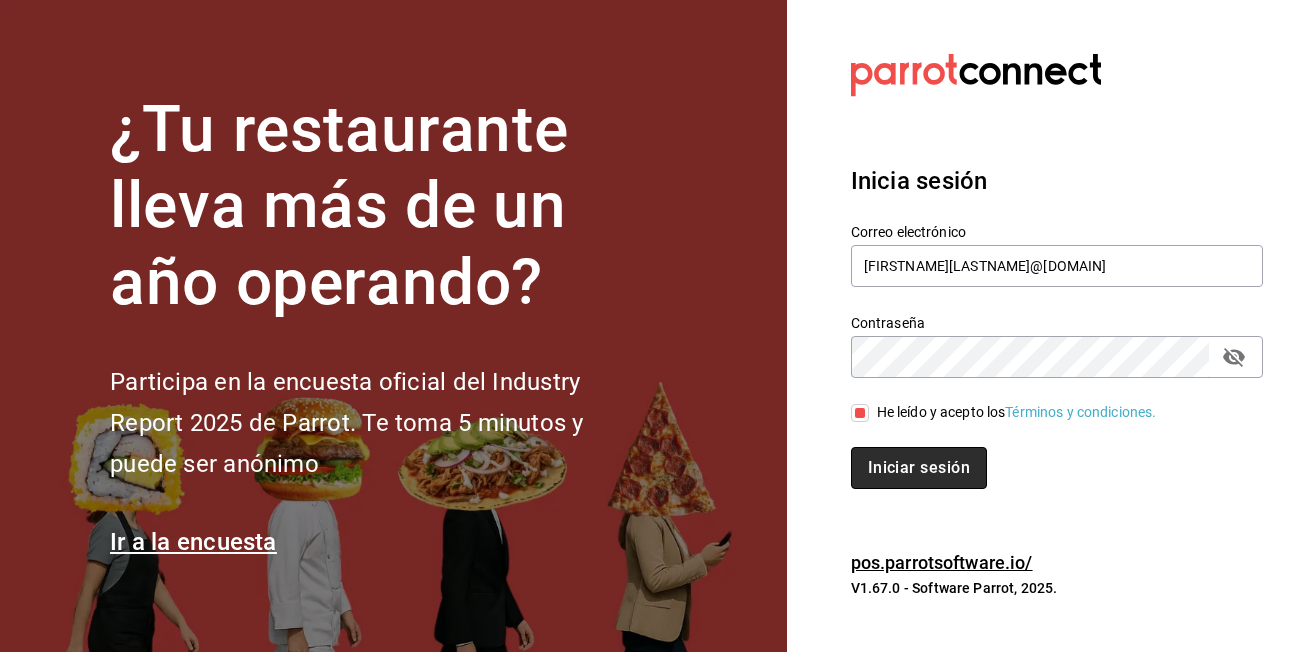 click on "Iniciar sesión" at bounding box center (919, 468) 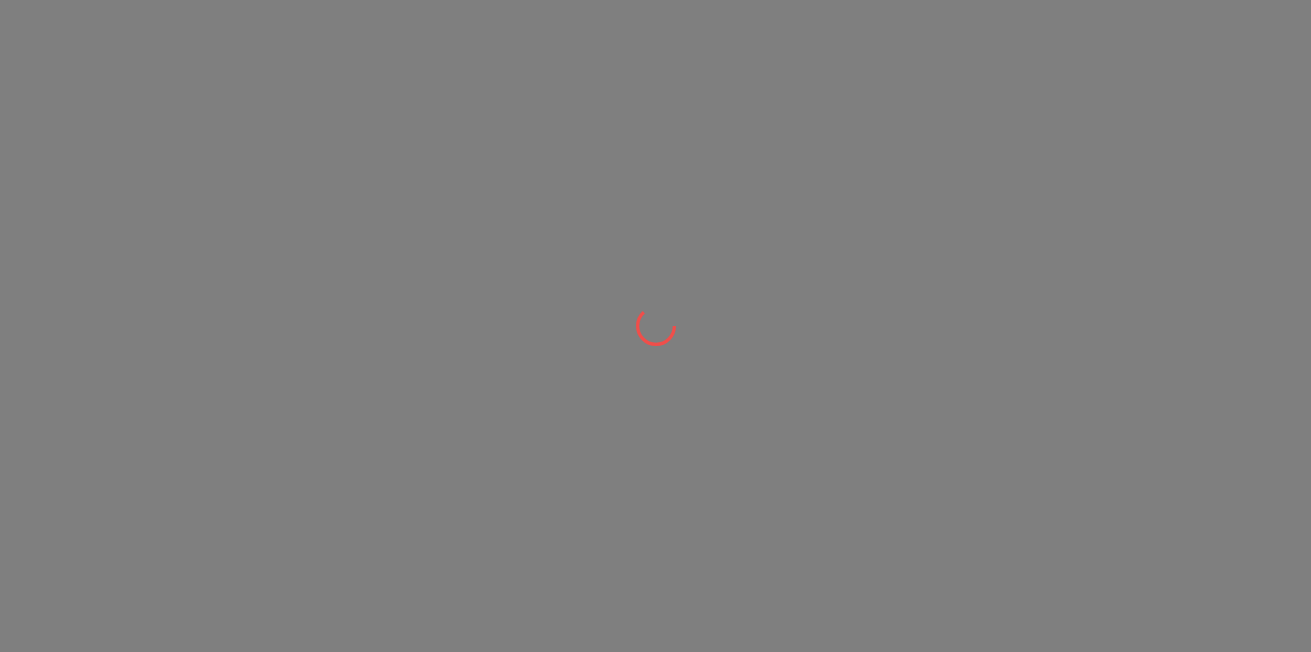 scroll, scrollTop: 0, scrollLeft: 0, axis: both 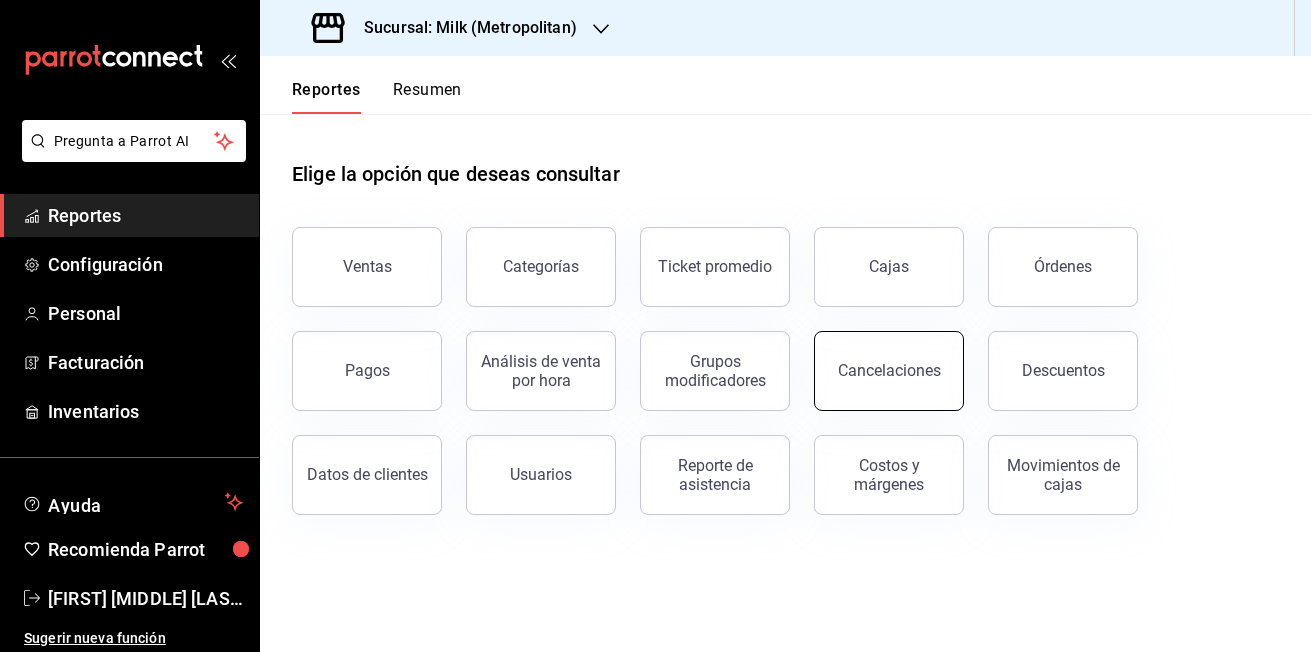 click on "Cancelaciones" at bounding box center (889, 370) 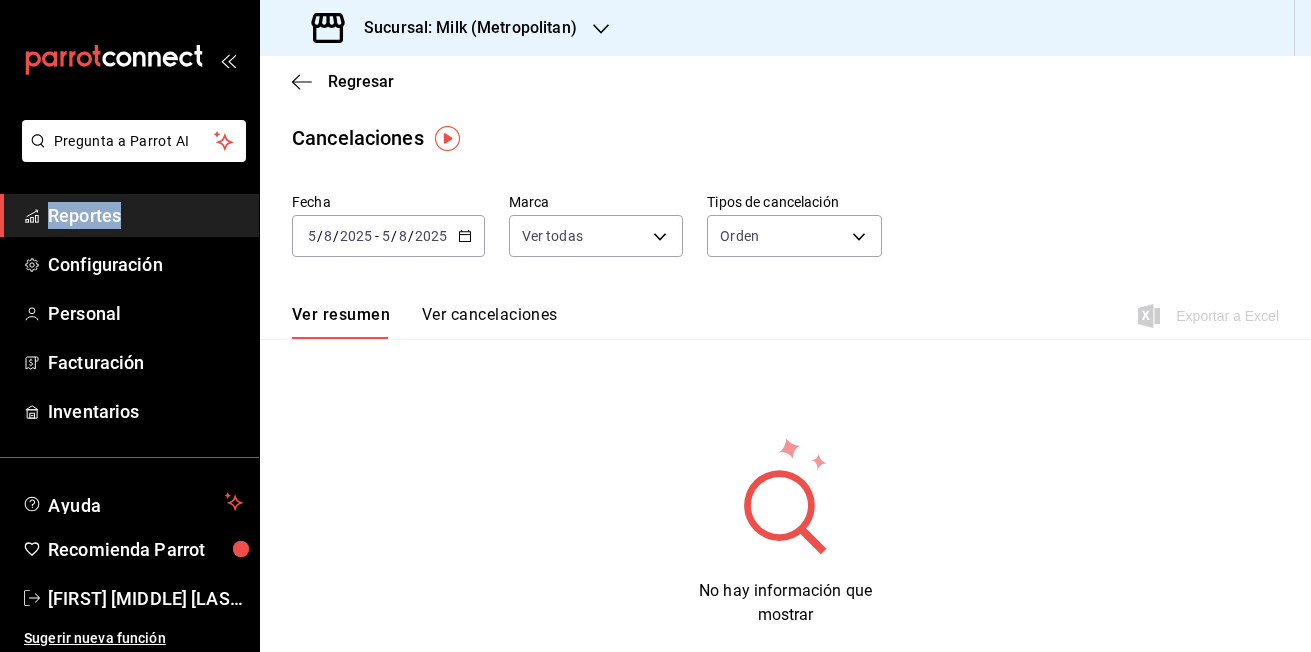 click on "Ver cancelaciones" at bounding box center (490, 322) 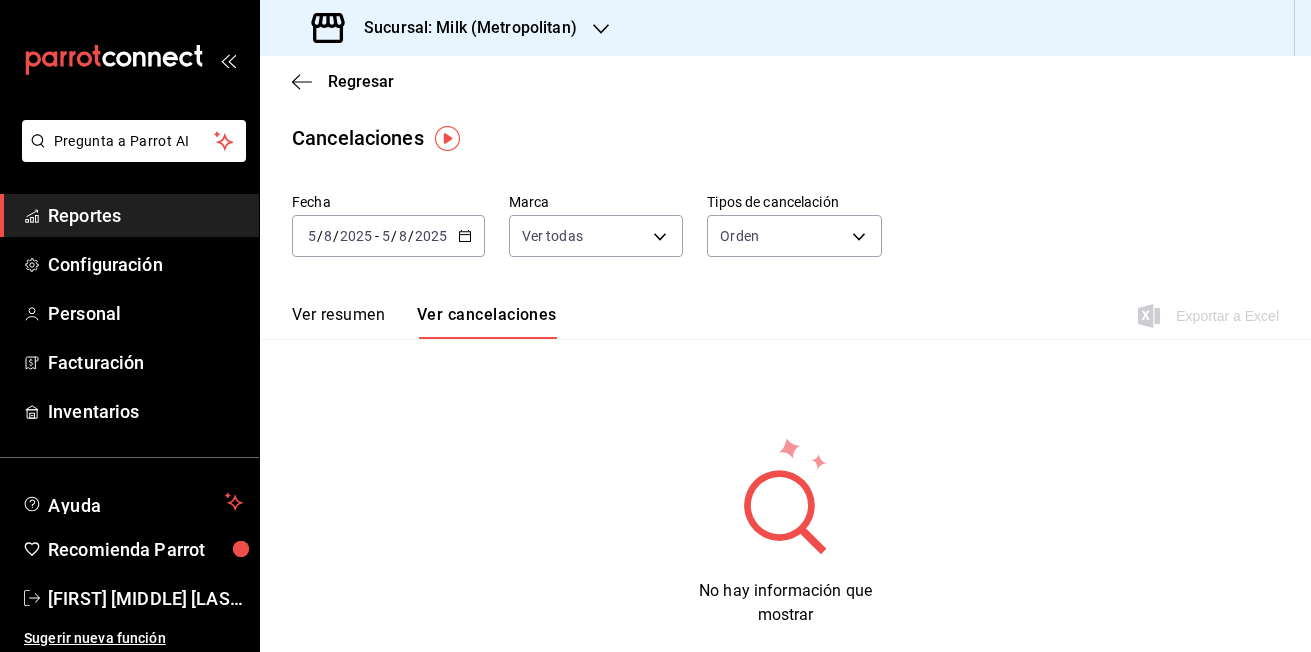 click on "2025-08-05 5 / 8 / 2025 - 2025-08-05 5 / 8 / 2025" at bounding box center (388, 236) 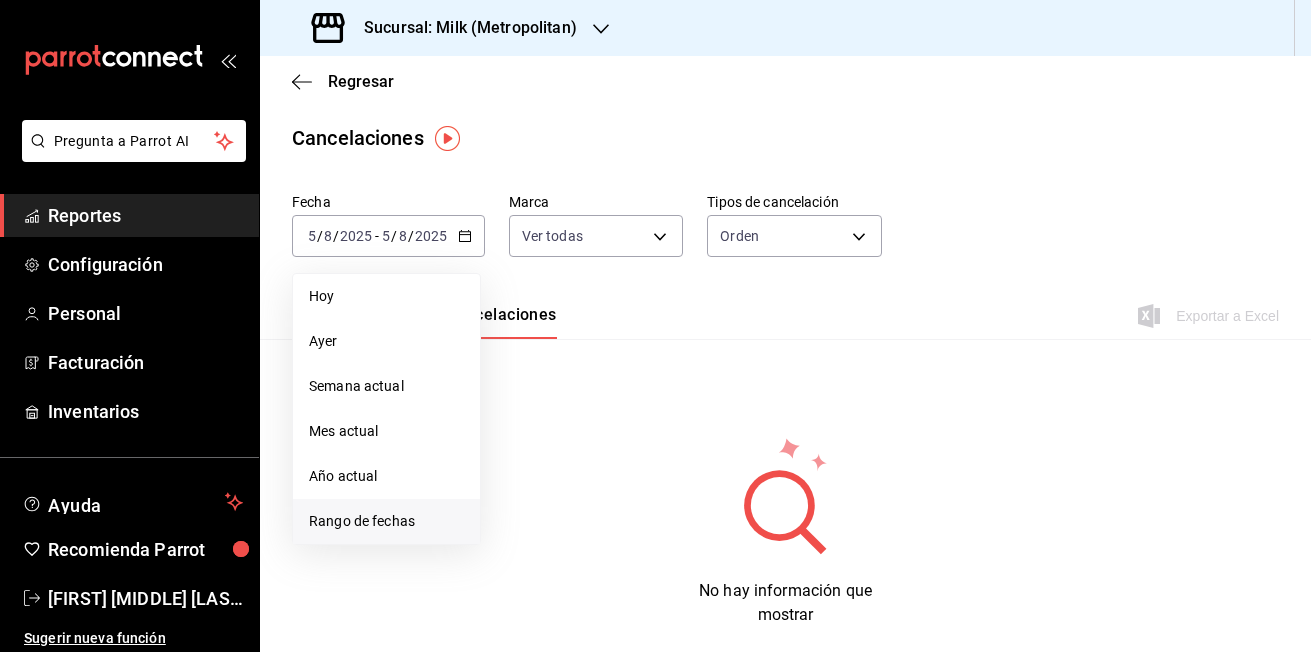 click on "Rango de fechas" at bounding box center (386, 521) 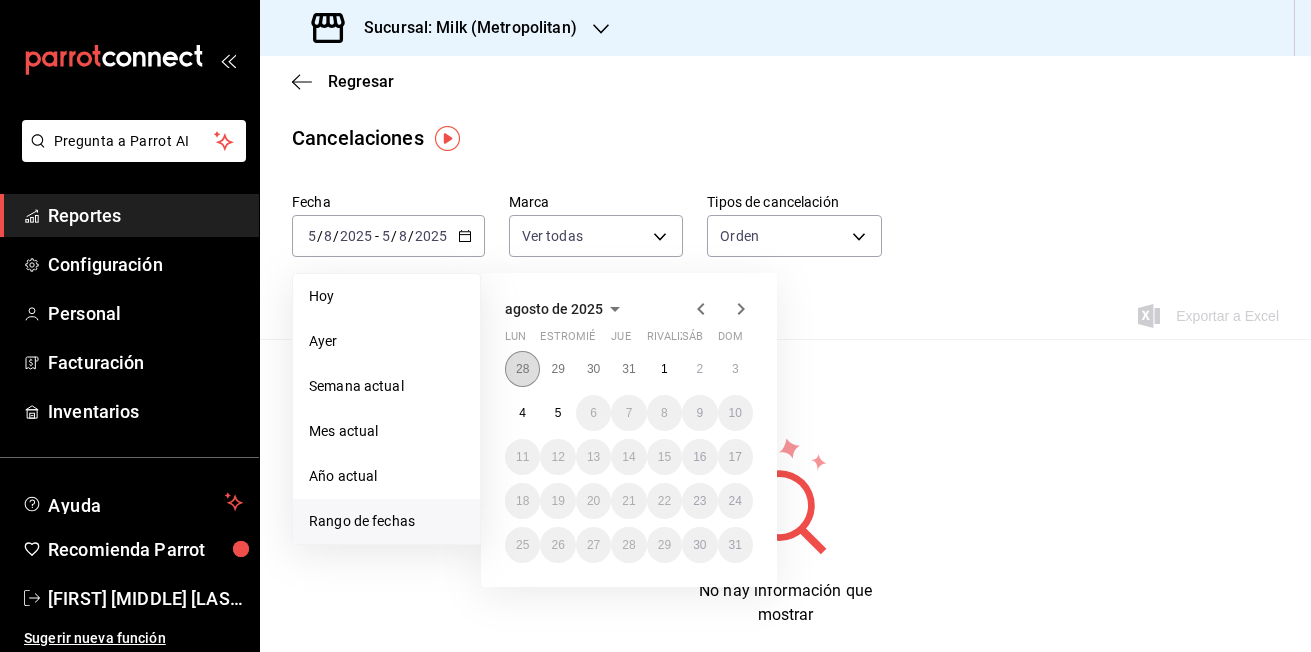 click on "28" at bounding box center [522, 369] 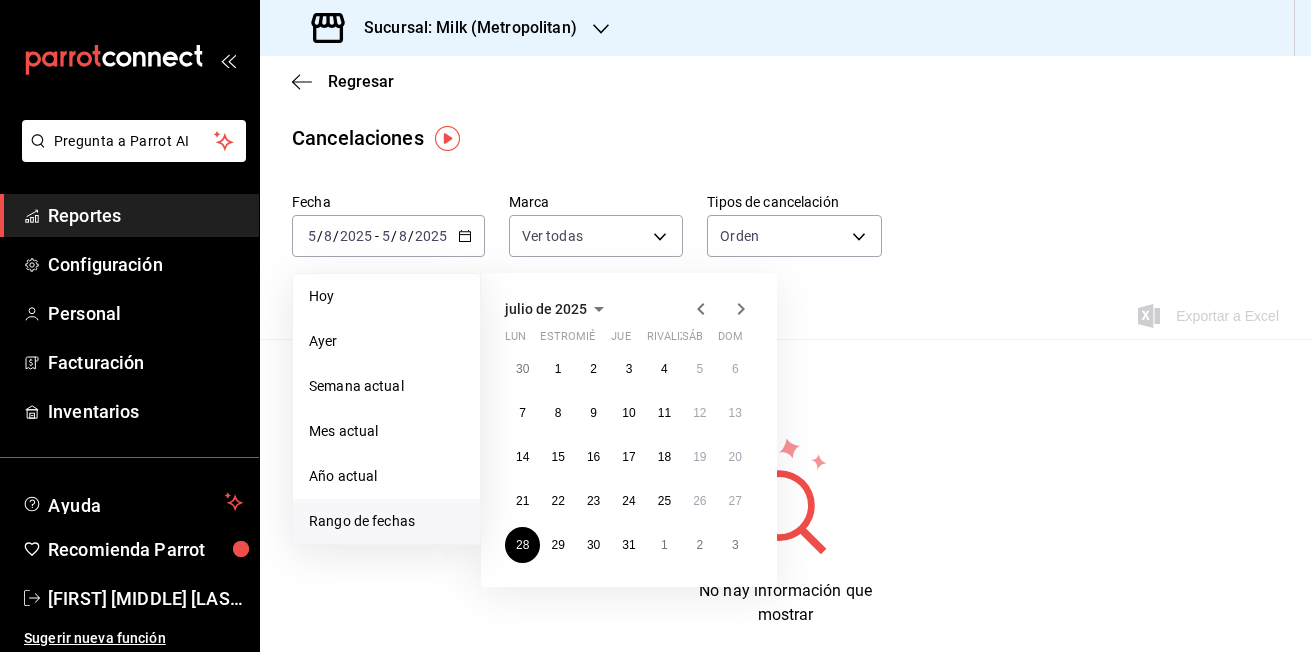 click 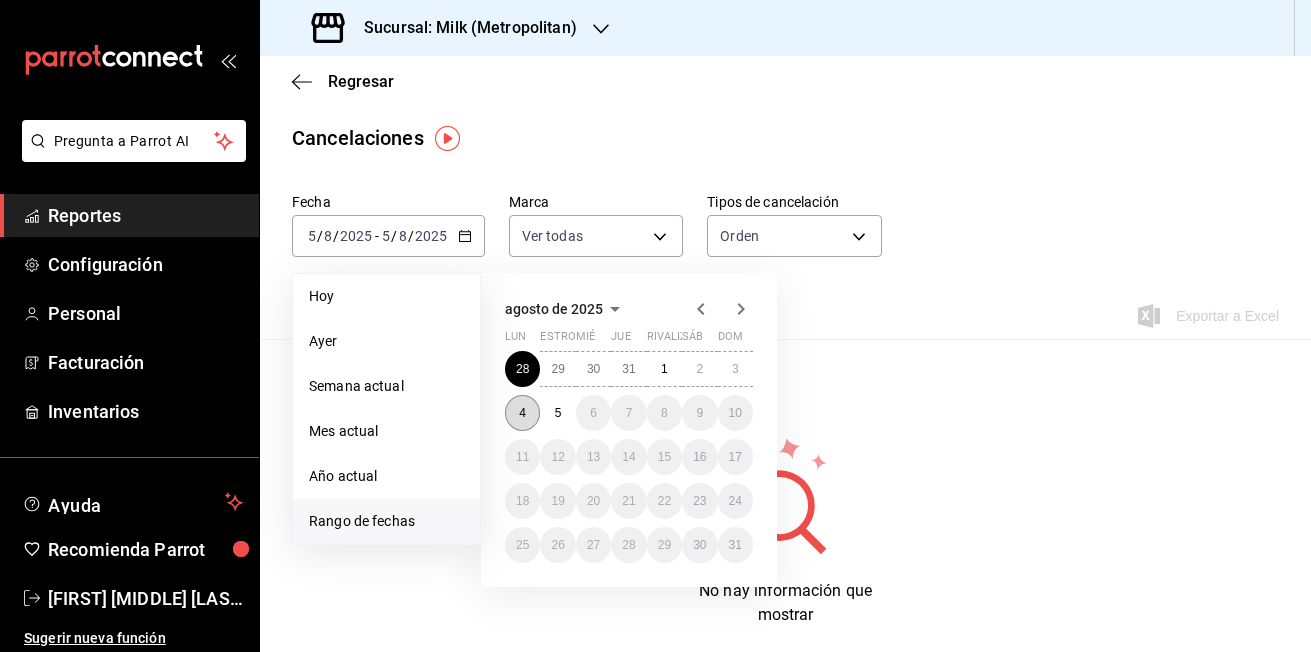 click on "4" at bounding box center (522, 413) 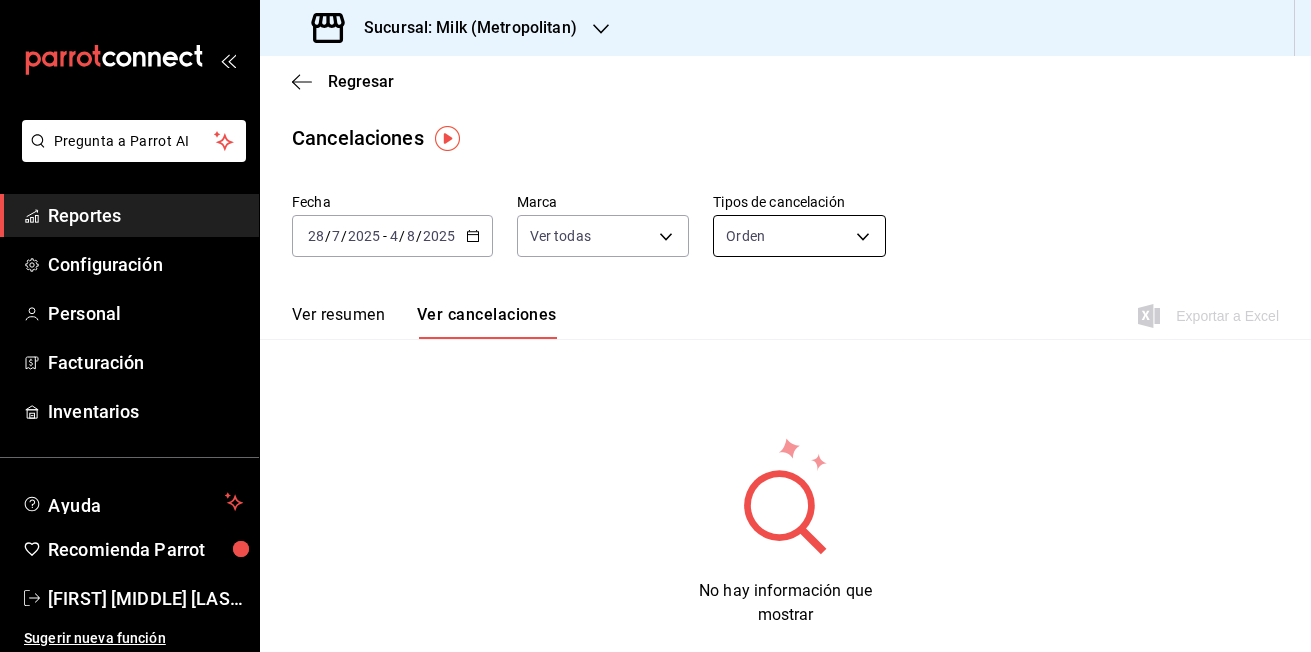 click on "Pregunta a Parrot AI Reportes   Configuración   Personal   Facturación   Inventarios   Ayuda Recomienda Parrot   KRISTOFER DANIEL BAUTISTA MARTÍNEZ   Sugerir nueva función   Sucursal: Milk (Metropolitan) Regresar Cancelaciones Fecha 2025-07-28 28 / 7 / 2025 - 2025-08-04 4 / 8 / 2025 Marca Ver todas [object Object] Tipos de cancelación Orden ORDER Ver resumen Ver cancelaciones Exportar a Excel No hay información que mostrar Pregunta a Parrot AI Reportes   Configuración   Personal   Facturación   Inventarios   Ayuda Recomienda Parrot   KRISTOFER DANIEL BAUTISTA MARTÍNEZ   Sugerir nueva función   GANA 1 MES GRATIS EN TU SUSCRIPCIÓN AQUÍ ¿Recuerdas cómo empezó tu restaurante?
Hoy puedes ayudar a un colega a tener el mismo cambio que tú viviste.
Recomienda Parrot directamente desde tu Portal Administrador.
Es fácil y rápido.
🎁 Por cada restaurante que se una, ganas 1 mes gratis. Ver video tutorial Ir a video Visitar centro de ayuda (81) 2046 6363 soporte@parrotsoftware.io (81) 2046 6363" at bounding box center [655, 326] 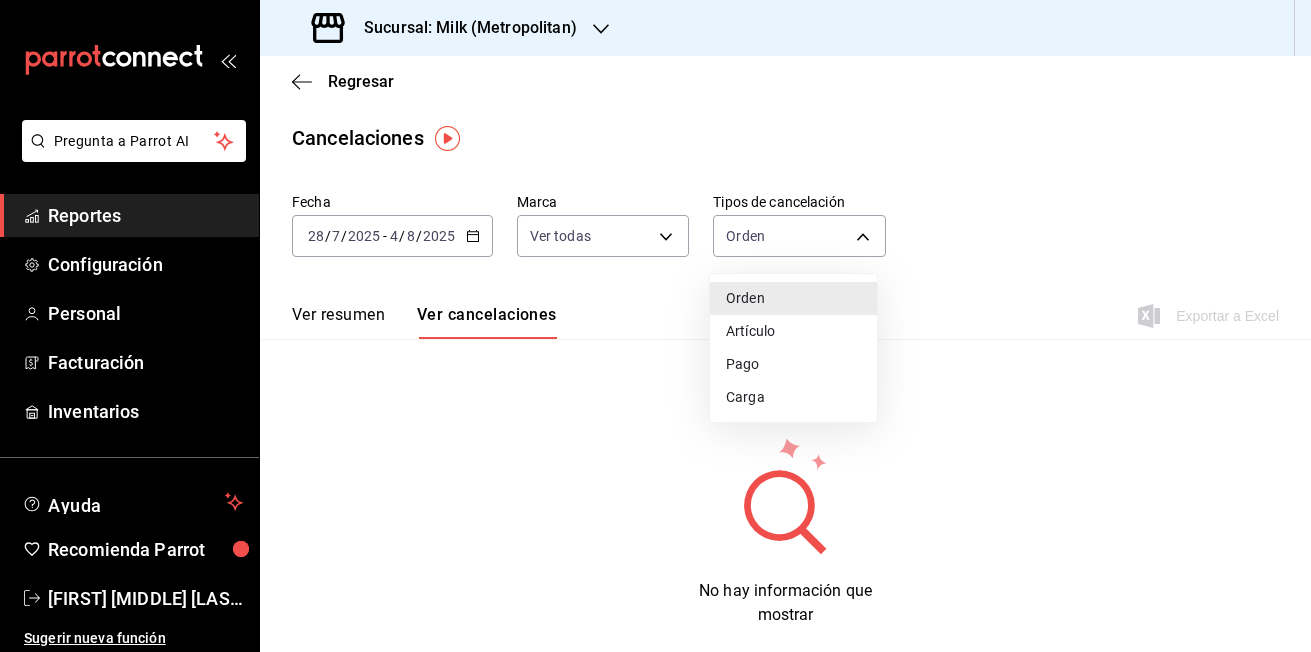 click on "Artículo" at bounding box center (793, 331) 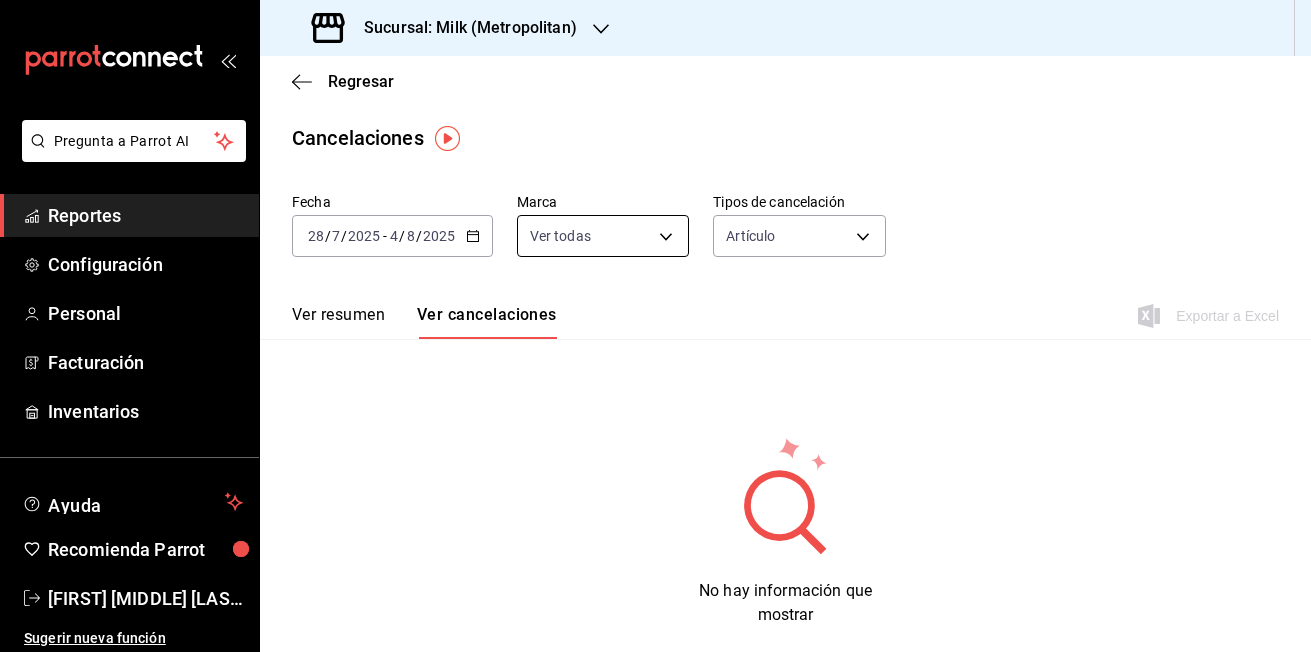 click on "Pregunta a Parrot AI Reportes   Configuración   Personal   Facturación   Inventarios   Ayuda Recomienda Parrot   KRISTOFER DANIEL BAUTISTA MARTÍNEZ   Sugerir nueva función   Sucursal: Milk (Metropolitan) Regresar Cancelaciones Fecha 2025-07-28 28 / 7 / 2025 - 2025-08-04 4 / 8 / 2025 Marca Ver todas [object Object] Tipos de cancelación Artículo ORDER_ITEM Ver resumen Ver cancelaciones Exportar a Excel No hay información que mostrar Pregunta a Parrot AI Reportes   Configuración   Personal   Facturación   Inventarios   Ayuda Recomienda Parrot   KRISTOFER DANIEL BAUTISTA MARTÍNEZ   Sugerir nueva función   GANA 1 MES GRATIS EN TU SUSCRIPCIÓN AQUÍ ¿Recuerdas cómo empezó tu restaurante?
Hoy puedes ayudar a un colega a tener el mismo cambio que tú viviste.
Recomienda Parrot directamente desde tu Portal Administrador.
Es fácil y rápido.
🎁 Por cada restaurante que se una, ganas 1 mes gratis. Ver video tutorial Ir a video Visitar centro de ayuda (81) 2046 6363 soporte@parrotsoftware.io" at bounding box center [655, 326] 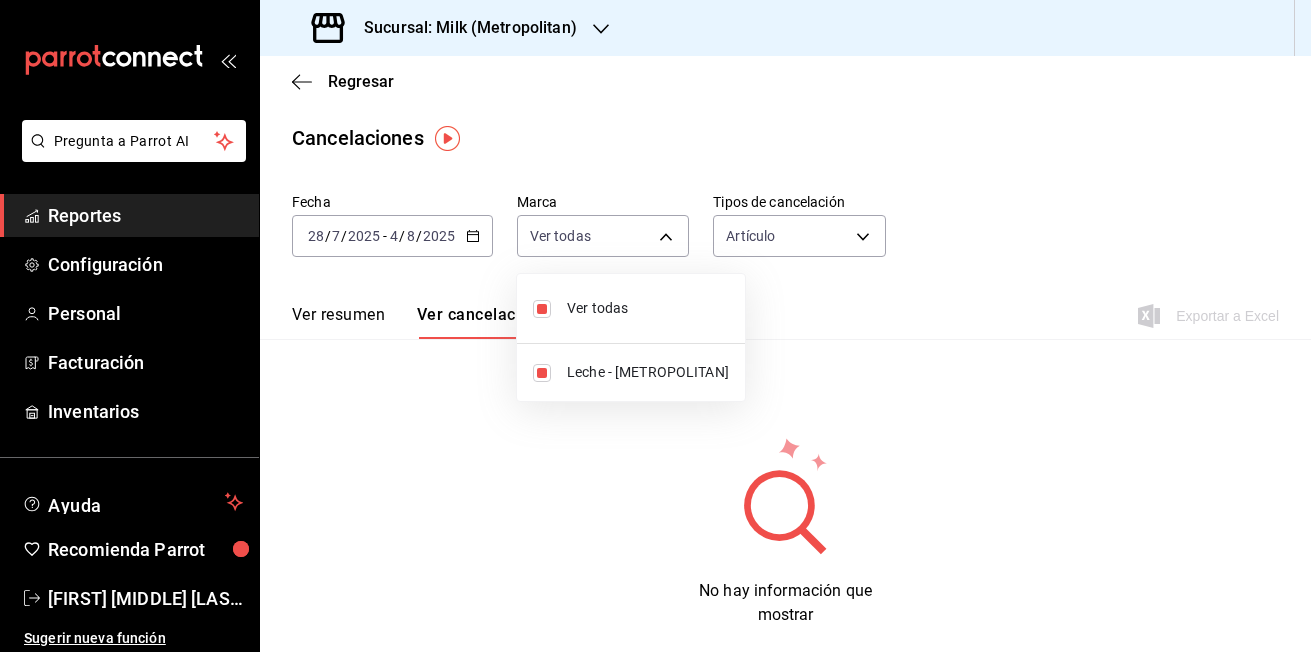 click at bounding box center (655, 326) 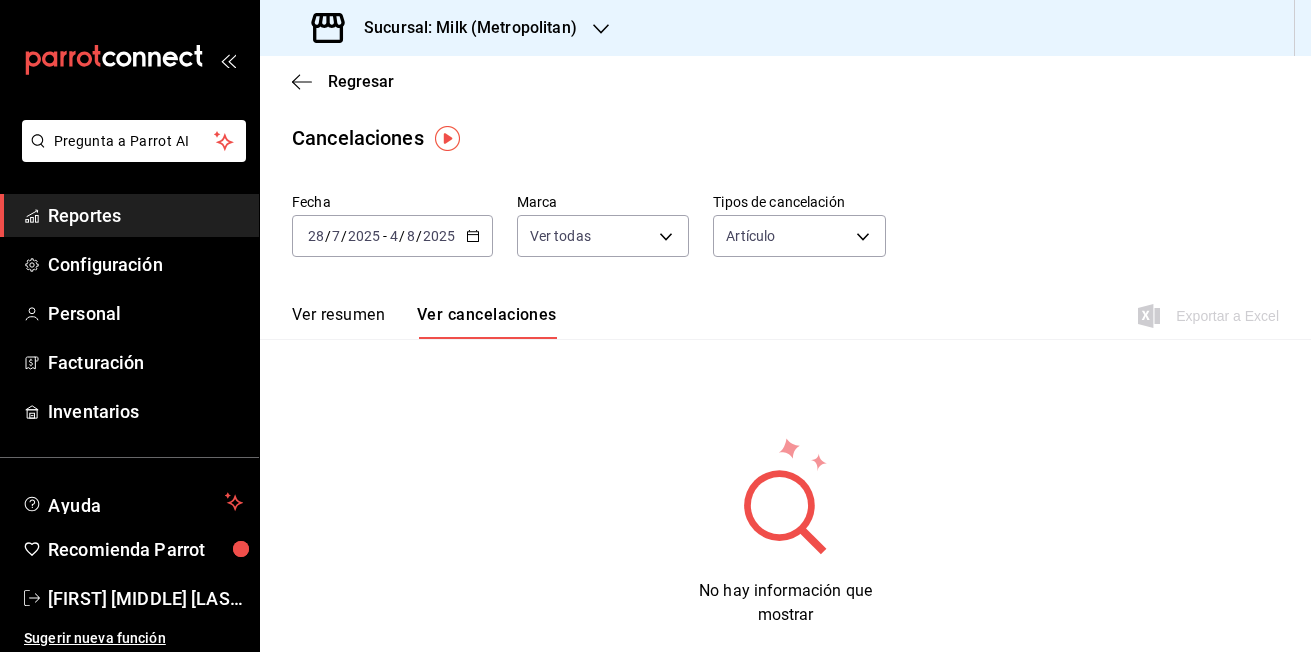 click 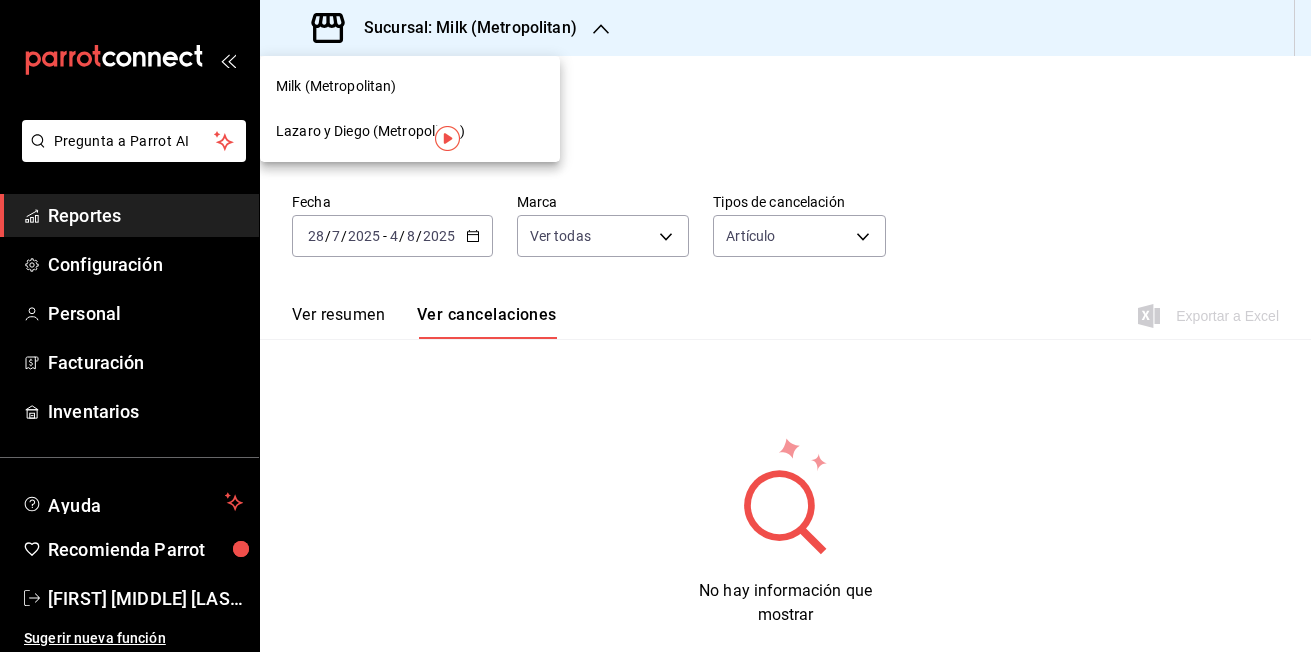 click on "Lazaro y Diego (Metropolitan)" at bounding box center [370, 131] 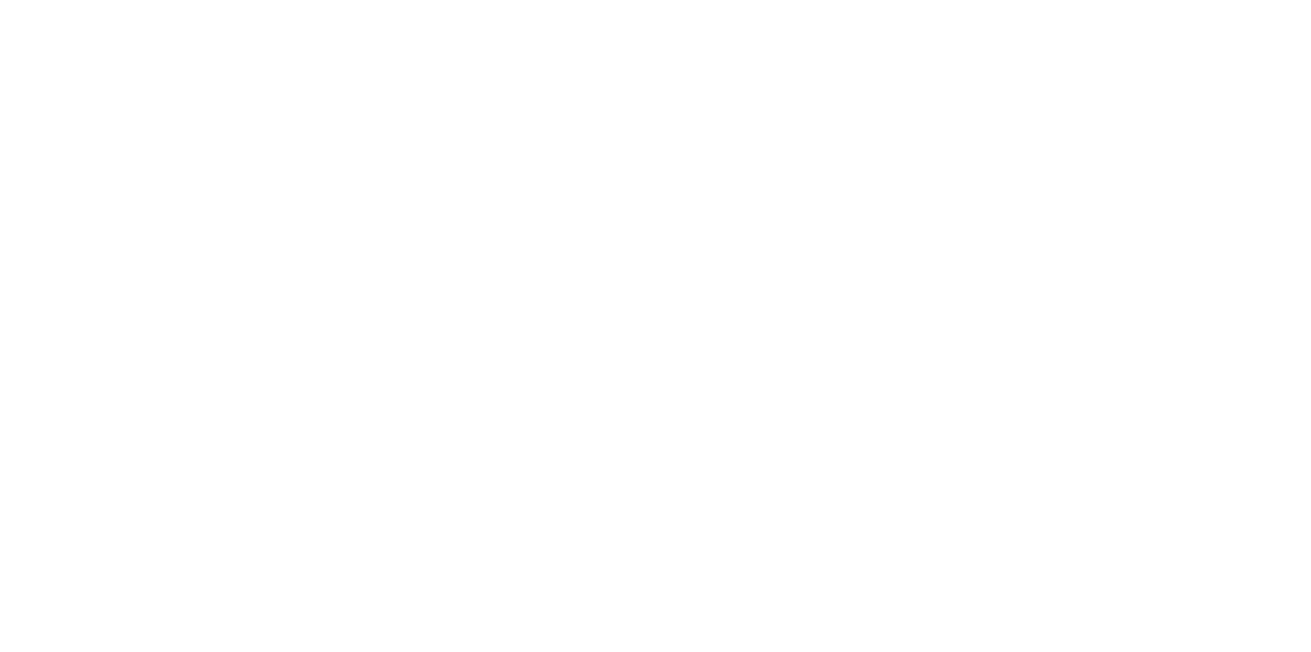 click at bounding box center (655, 4) 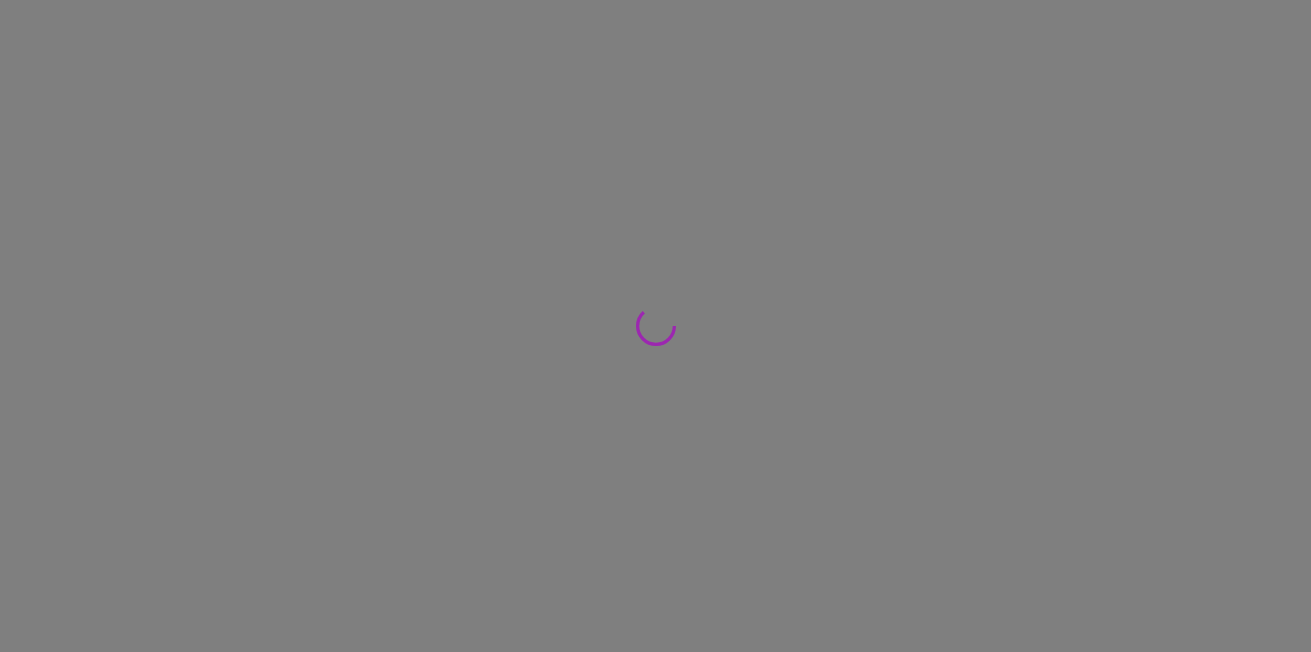 scroll, scrollTop: 0, scrollLeft: 0, axis: both 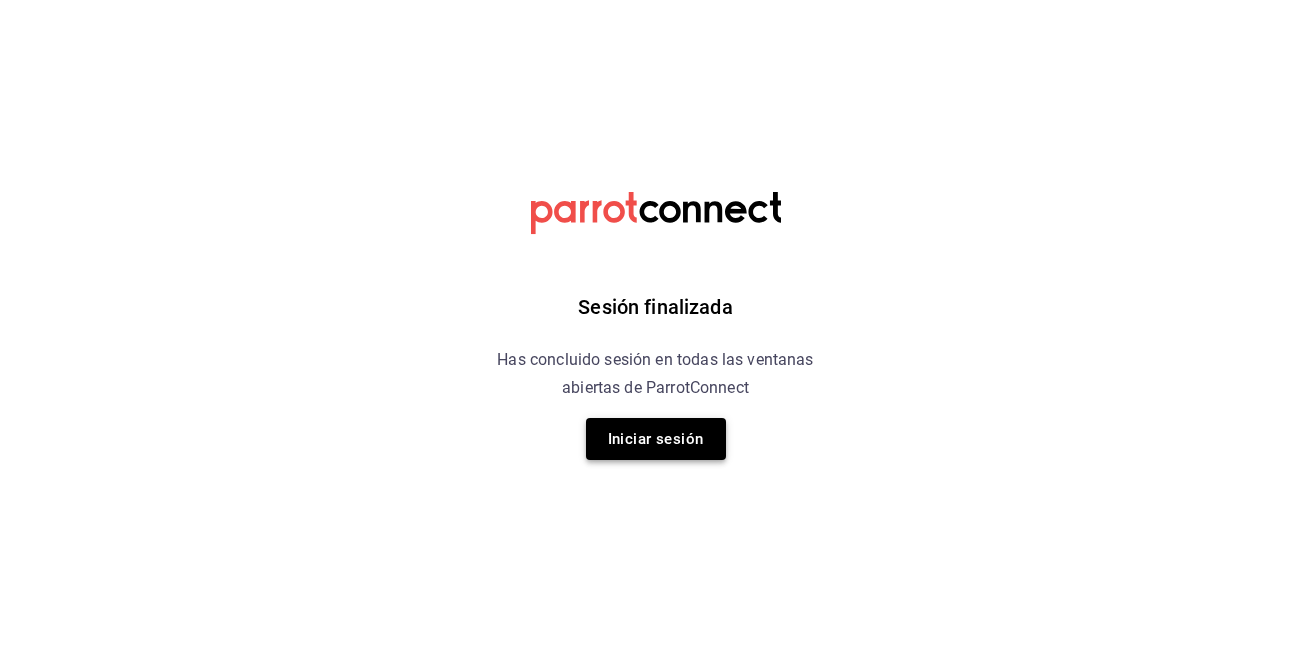 click on "Iniciar sesión" at bounding box center (656, 439) 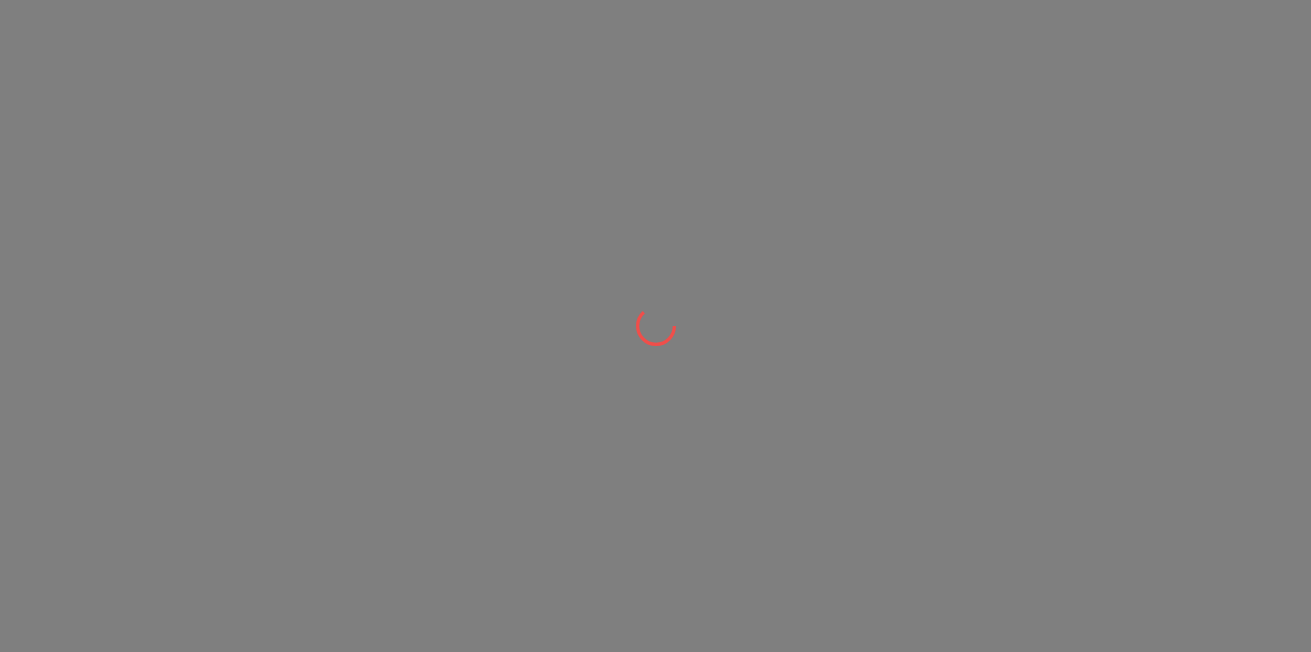 scroll, scrollTop: 0, scrollLeft: 0, axis: both 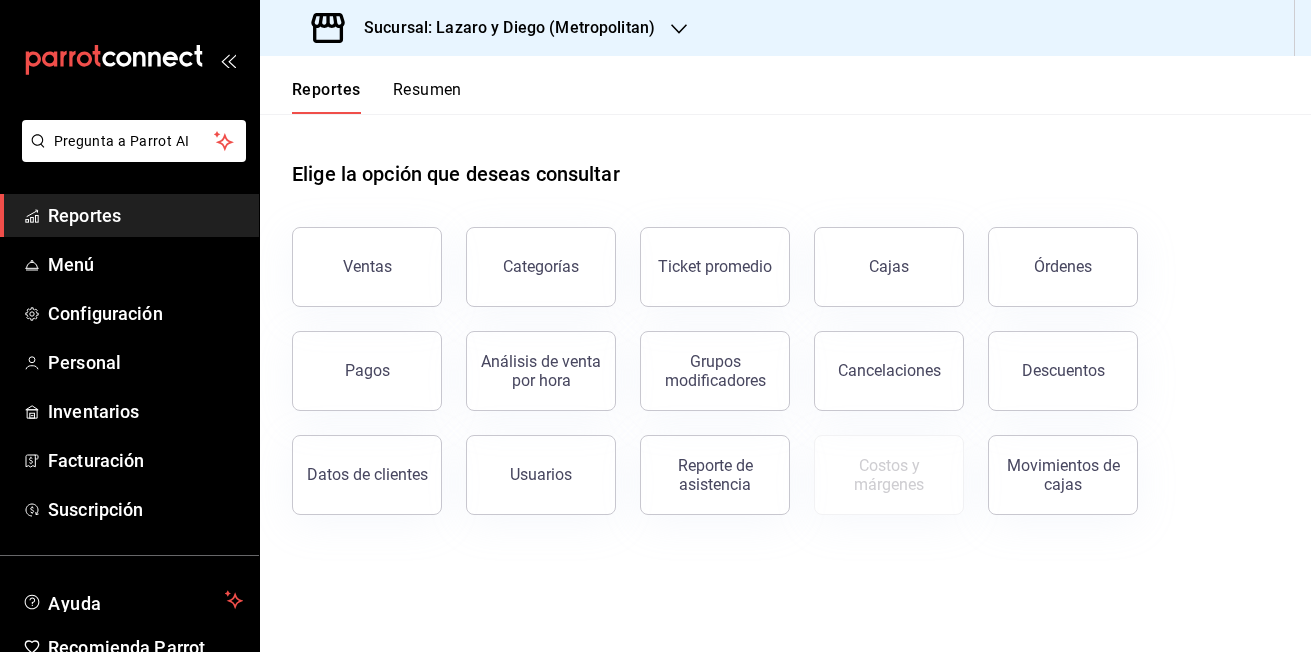 click on "Cancelaciones" at bounding box center (889, 370) 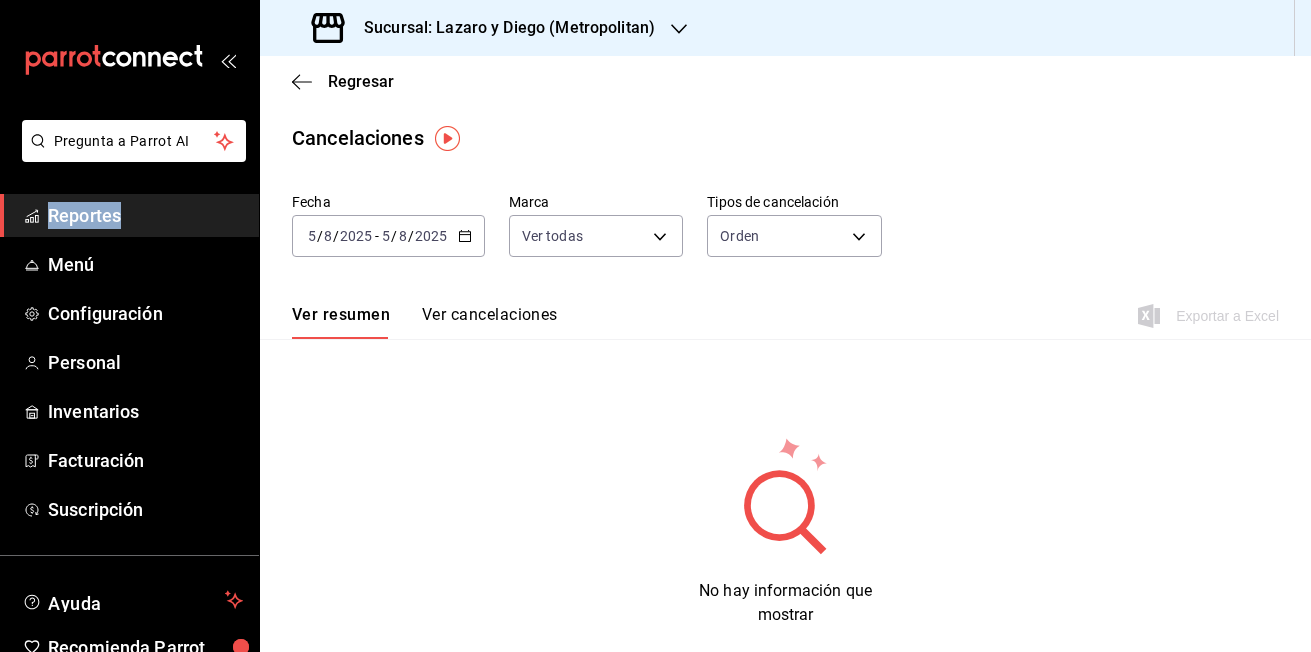 click 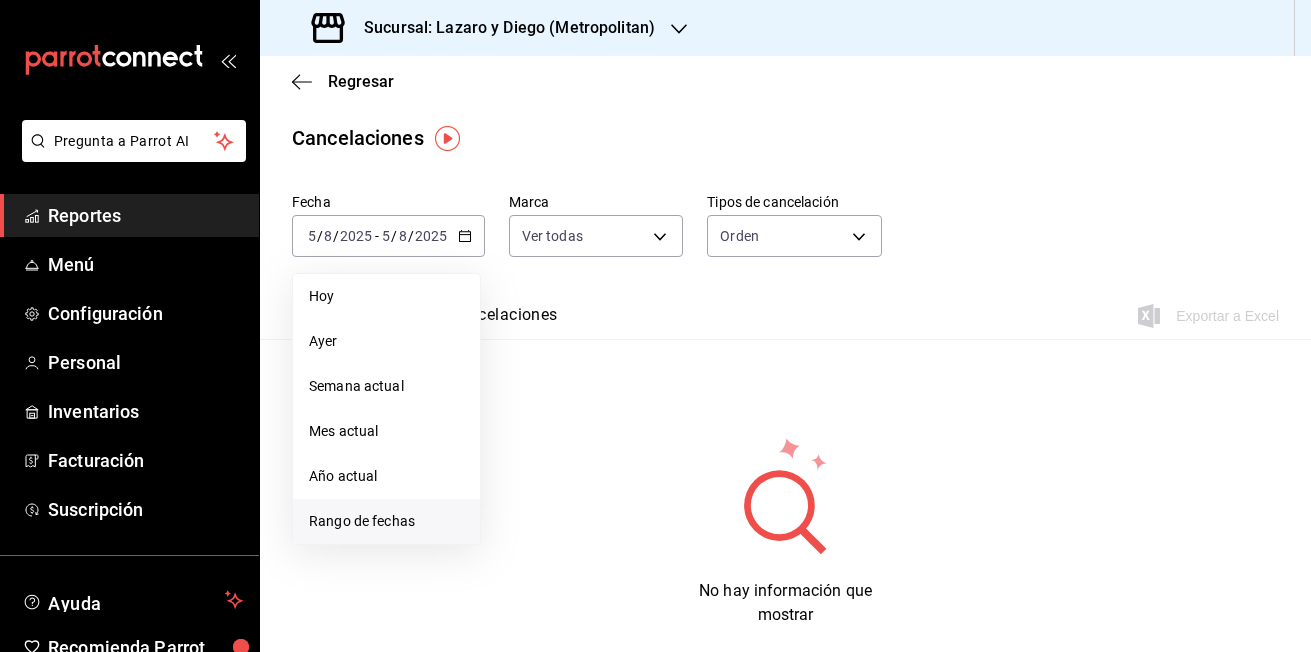 click on "Rango de fechas" at bounding box center (386, 521) 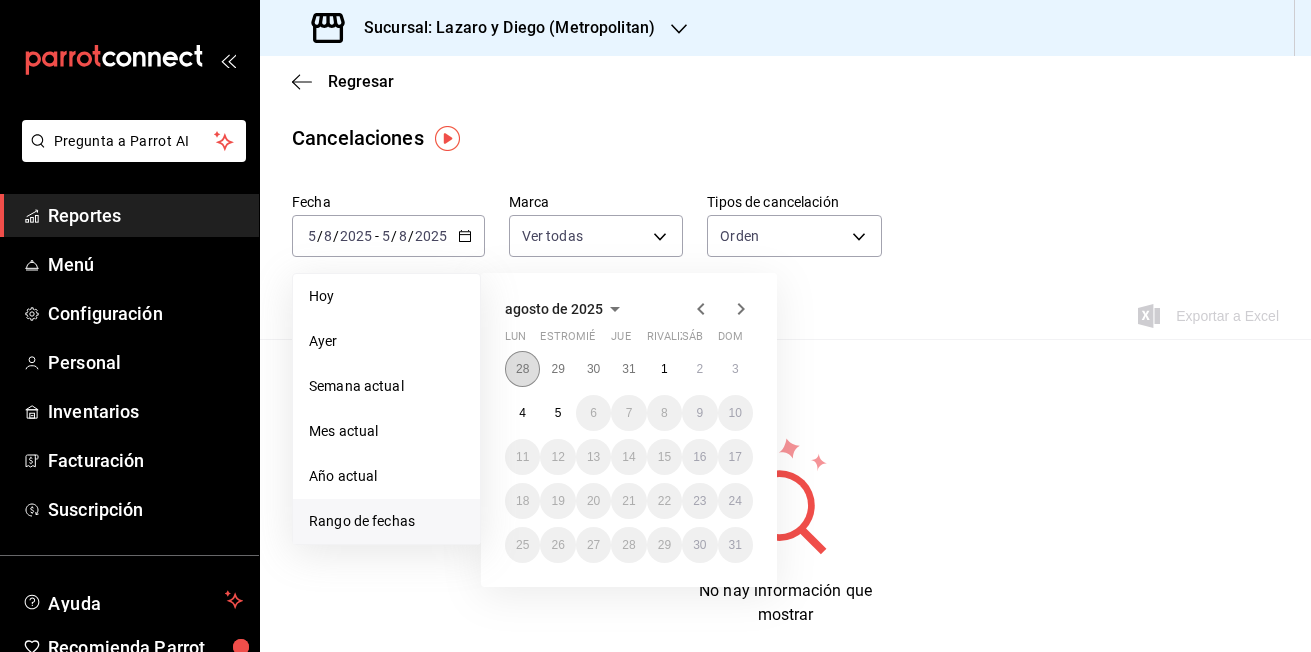 click on "28" at bounding box center (522, 369) 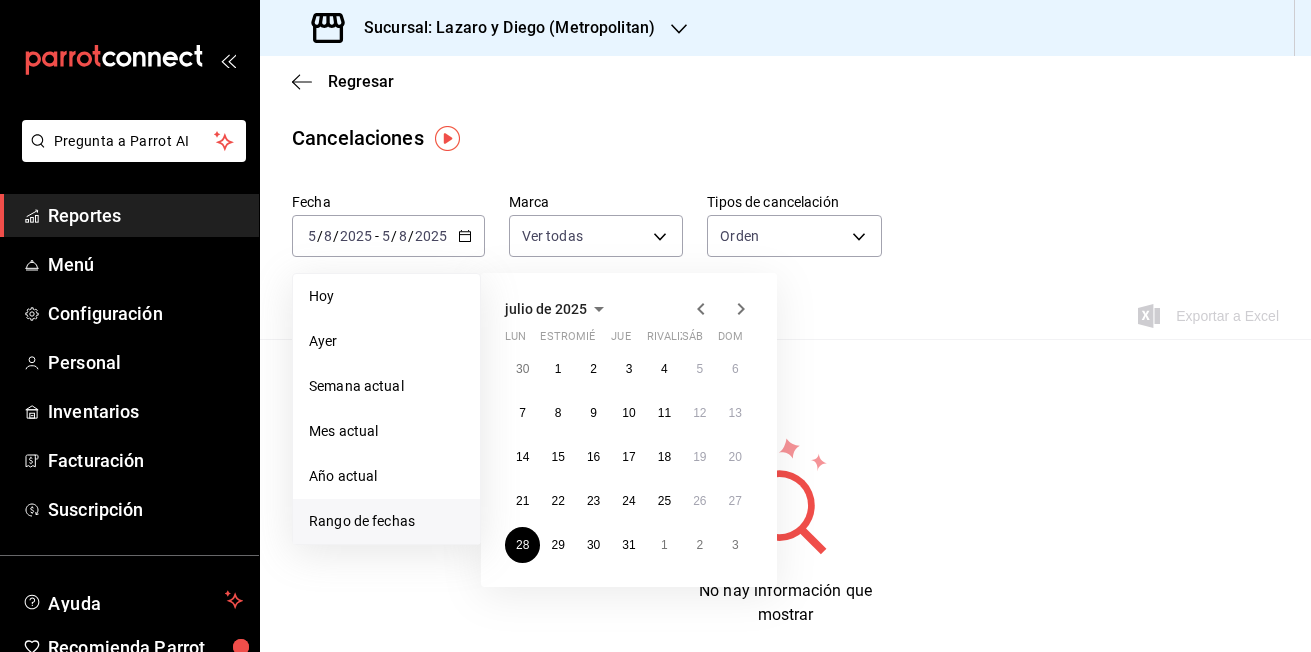 click 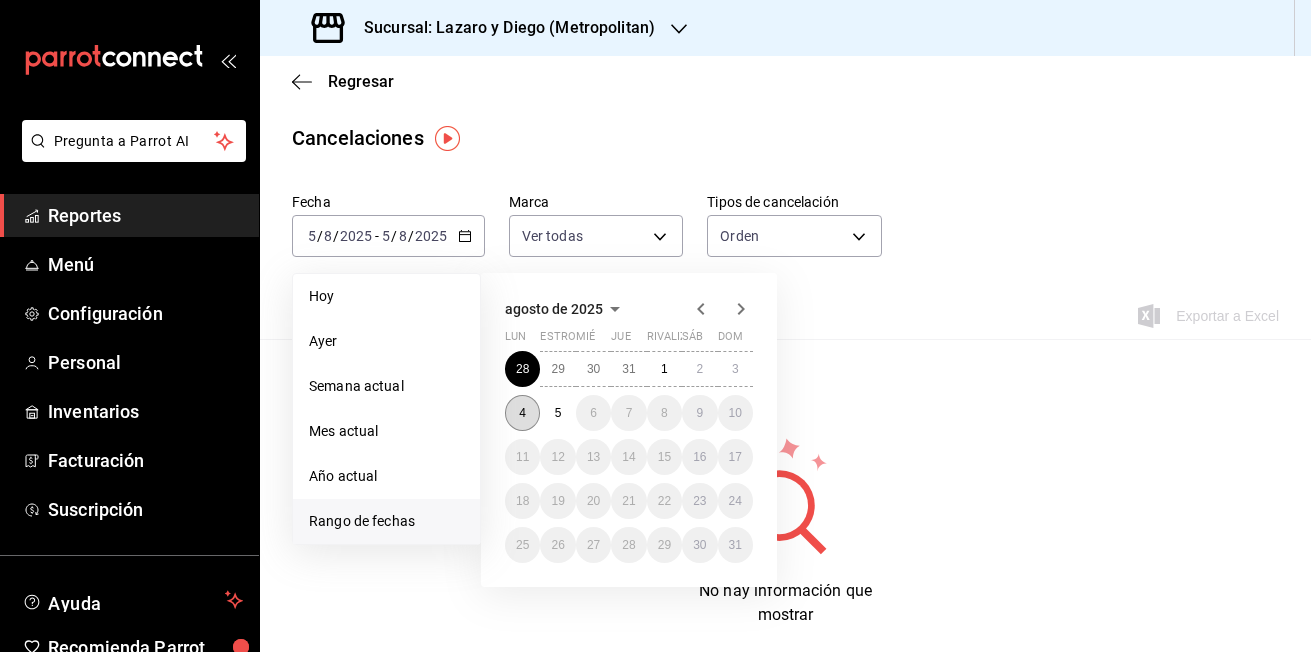 click on "4" at bounding box center [522, 413] 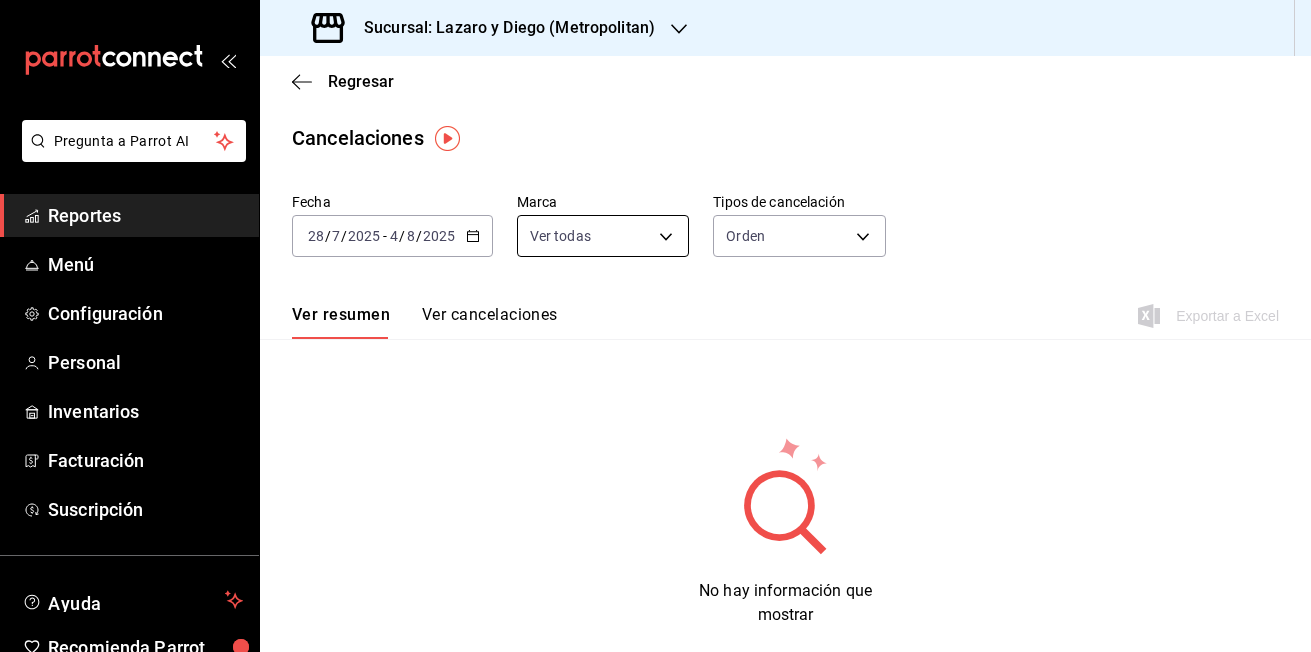 click on "Pregunta a Parrot AI Reportes   Menú   Configuración   Personal   Inventarios   Facturación   Suscripción   Ayuda Recomienda Parrot   KRISTOFER DANIEL BAUTISTA MARTÍNEZ   Sugerir nueva función   Sucursal: Lazaro y Diego (Metropolitan) Regresar Cancelaciones Fecha 2025-07-28 28 / 7 / 2025 - 2025-08-04 4 / 8 / 2025 Marca Ver todas [object Object] Tipos de cancelación Orden ORDER Ver resumen Ver cancelaciones Exportar a Excel No hay información que mostrar Pregunta a Parrot AI Reportes   Menú   Configuración   Personal   Inventarios   Facturación   Suscripción   Ayuda Recomienda Parrot   KRISTOFER DANIEL BAUTISTA MARTÍNEZ   Sugerir nueva función   GANA 1 MES GRATIS EN TU SUSCRIPCIÓN AQUÍ ¿Recuerdas cómo empezó tu restaurante?
Hoy puedes ayudar a un colega a tener el mismo cambio que tú viviste.
Recomienda Parrot directamente desde tu Portal Administrador.
Es fácil y rápido.
🎁 Por cada restaurante que se una, ganas 1 mes gratis. Ver video tutorial Ir a video Visitar centro de ayuda" at bounding box center (655, 326) 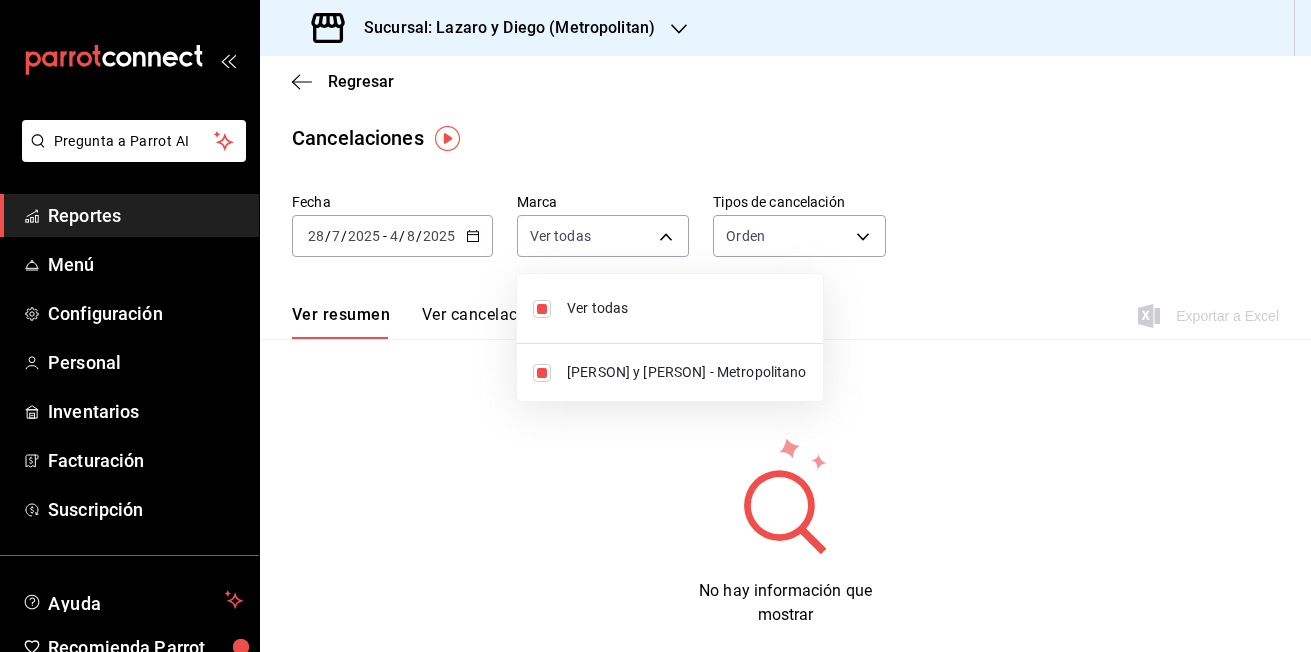 click on "Lázaro y Diego - Metropolitano" at bounding box center [687, 372] 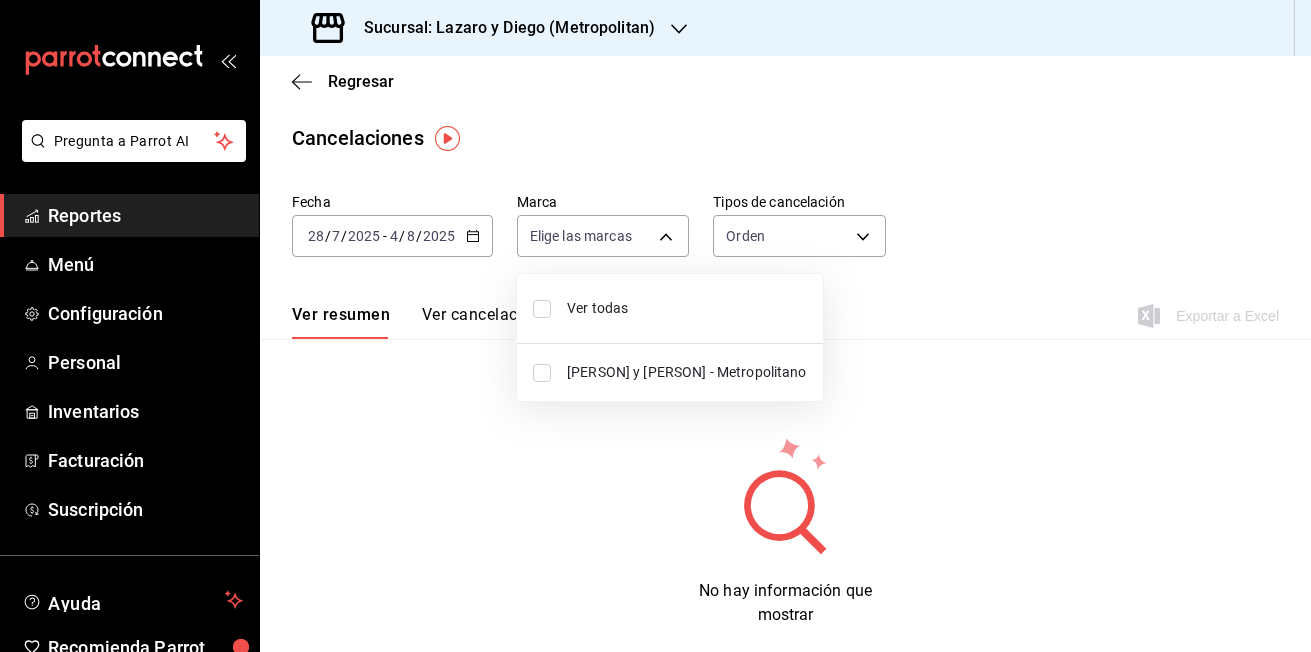 click at bounding box center [655, 326] 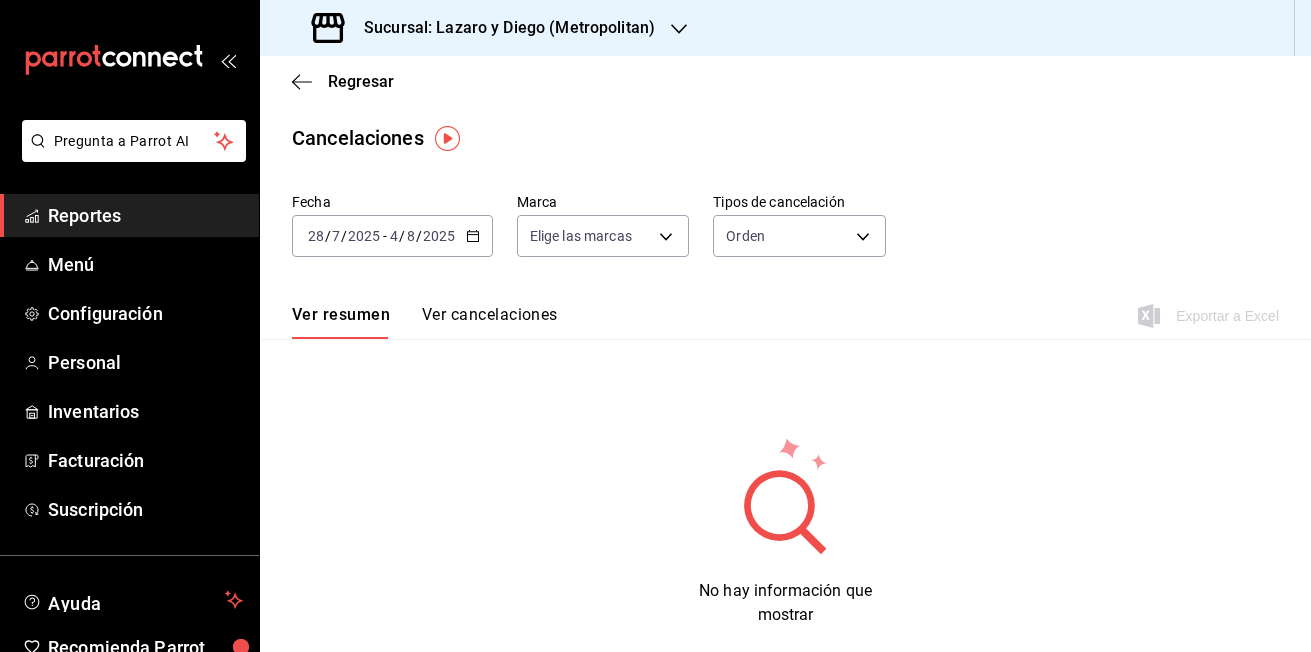click on "Ver cancelaciones" at bounding box center [490, 322] 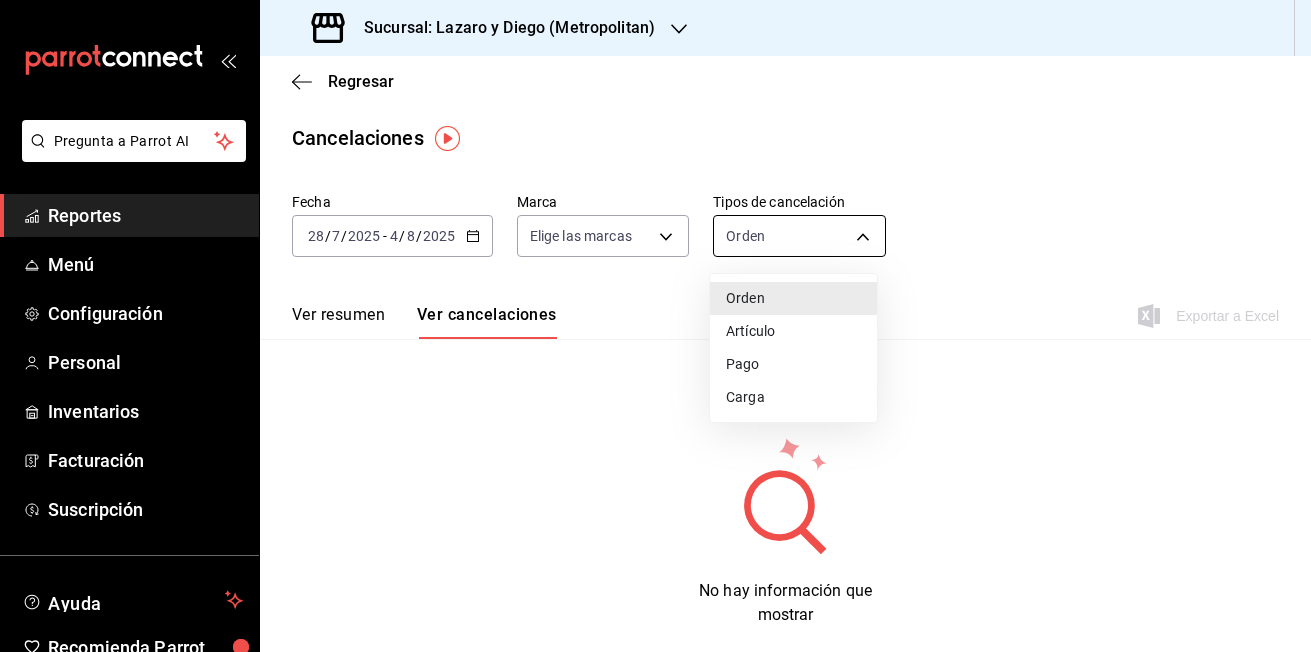 click on "Pregunta a Parrot AI Reportes   Menú   Configuración   Personal   Inventarios   Facturación   Suscripción   Ayuda Recomienda Parrot   KRISTOFER DANIEL BAUTISTA MARTÍNEZ   Sugerir nueva función   Sucursal: Lazaro y Diego (Metropolitan) Regresar Cancelaciones Fecha 2025-07-28 28 / 7 / 2025 - 2025-08-04 4 / 8 / 2025 Marca Elige las marcas Tipos de cancelación Orden ORDER Ver resumen Ver cancelaciones Exportar a Excel No hay información que mostrar Pregunta a Parrot AI Reportes   Menú   Configuración   Personal   Inventarios   Facturación   Suscripción   Ayuda Recomienda Parrot   KRISTOFER DANIEL BAUTISTA MARTÍNEZ   Sugerir nueva función   GANA 1 MES GRATIS EN TU SUSCRIPCIÓN AQUÍ ¿Recuerdas cómo empezó tu restaurante?
Hoy puedes ayudar a un colega a tener el mismo cambio que tú viviste.
Recomienda Parrot directamente desde tu Portal Administrador.
Es fácil y rápido.
🎁 Por cada restaurante que se una, ganas 1 mes gratis. Ver video tutorial Ir a video Visitar centro de ayuda Orden Pago" at bounding box center (655, 326) 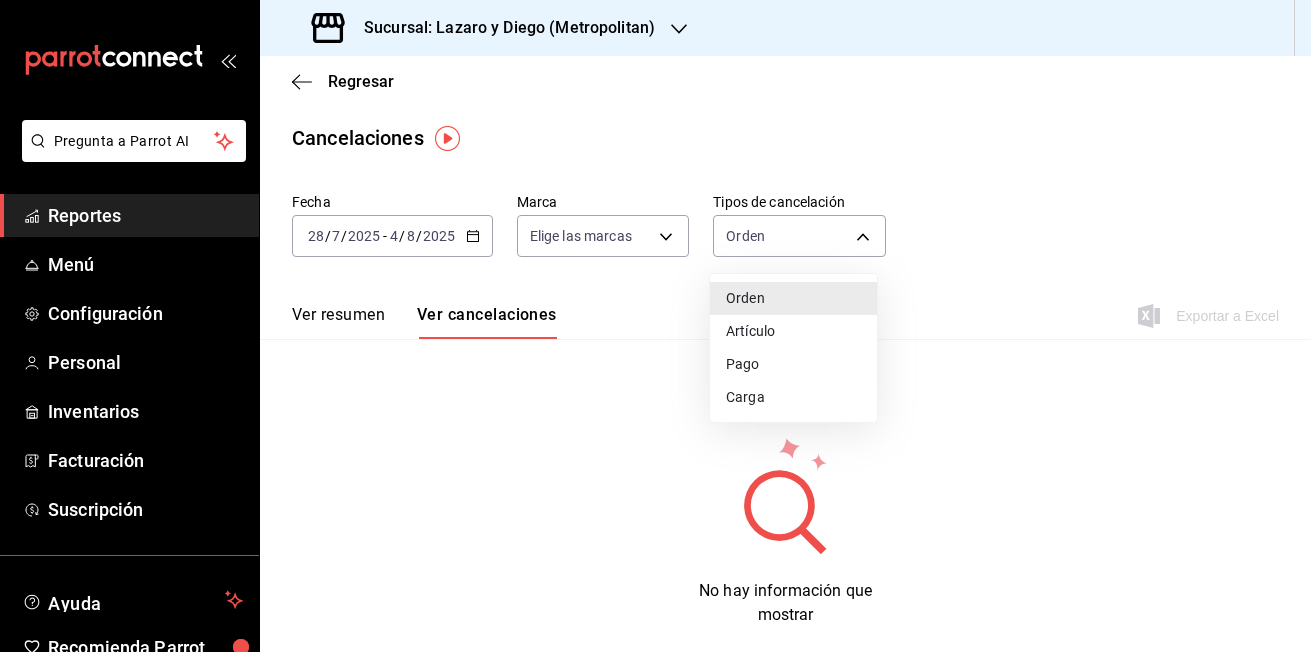 click on "Artículo" at bounding box center [793, 331] 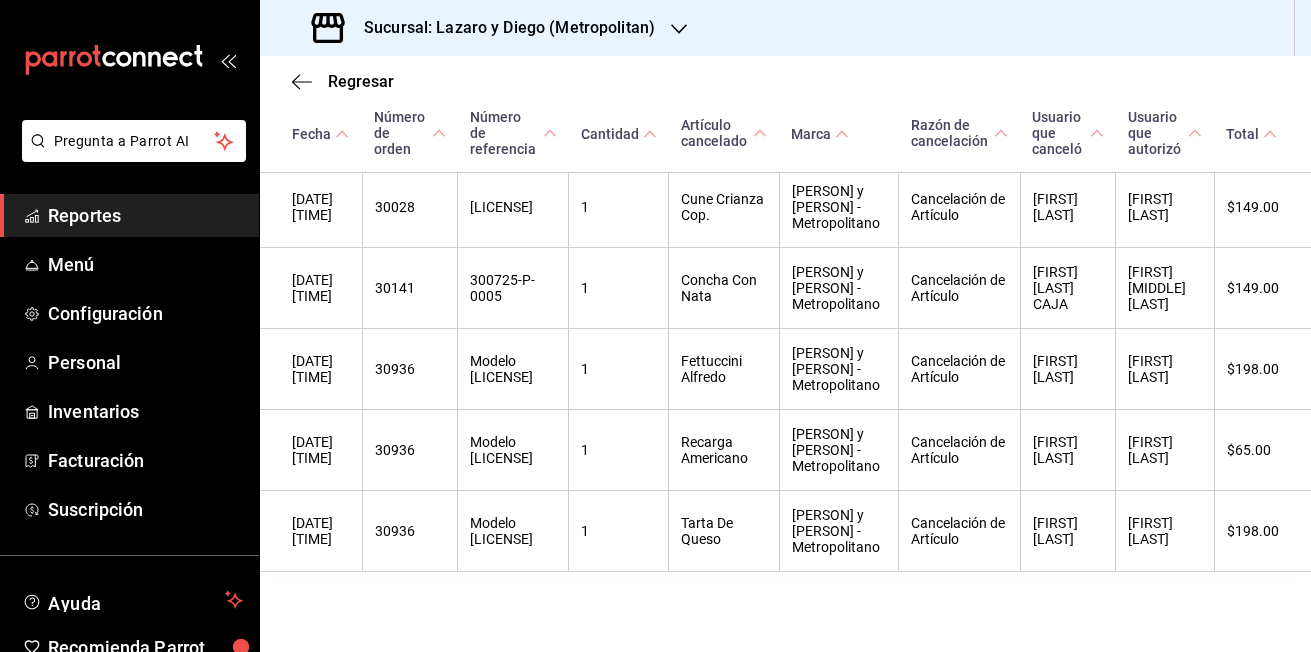 scroll, scrollTop: 0, scrollLeft: 0, axis: both 